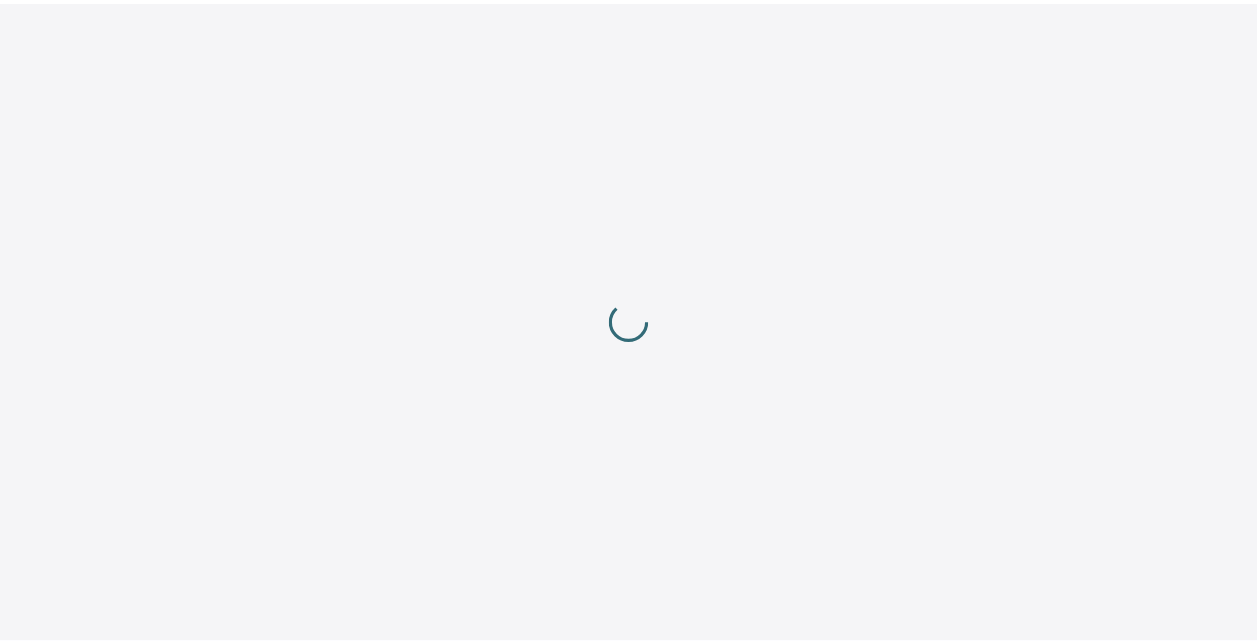 scroll, scrollTop: 0, scrollLeft: 0, axis: both 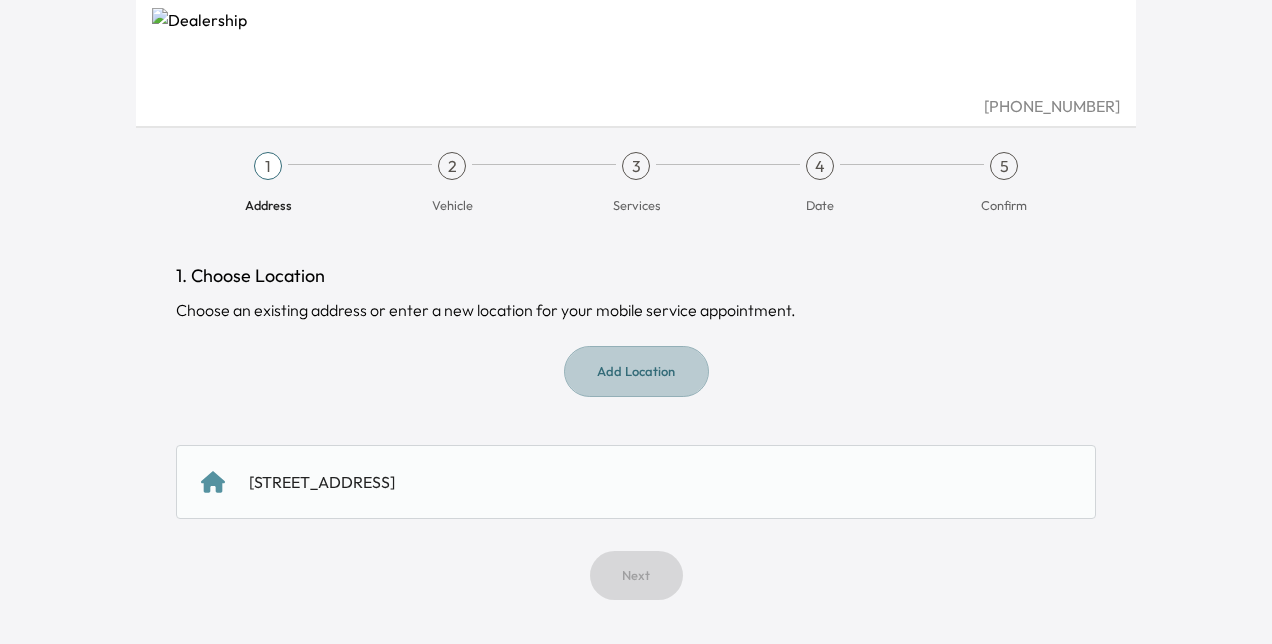 click on "Add Location" at bounding box center [636, 371] 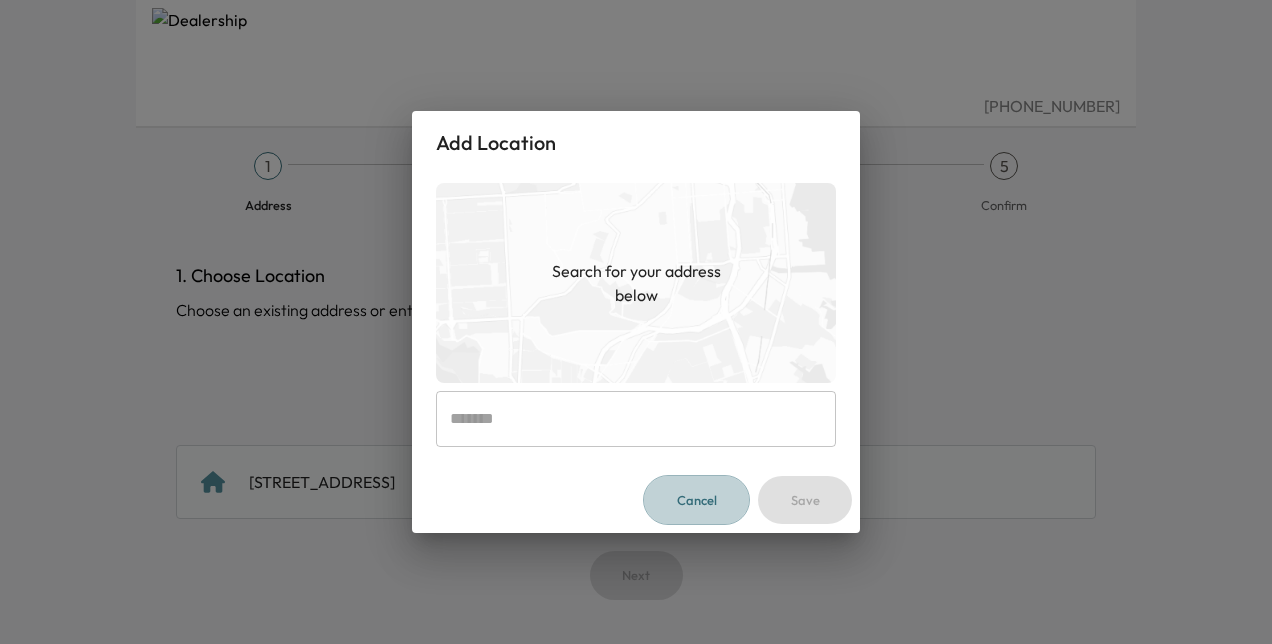 click on "Cancel" at bounding box center [696, 500] 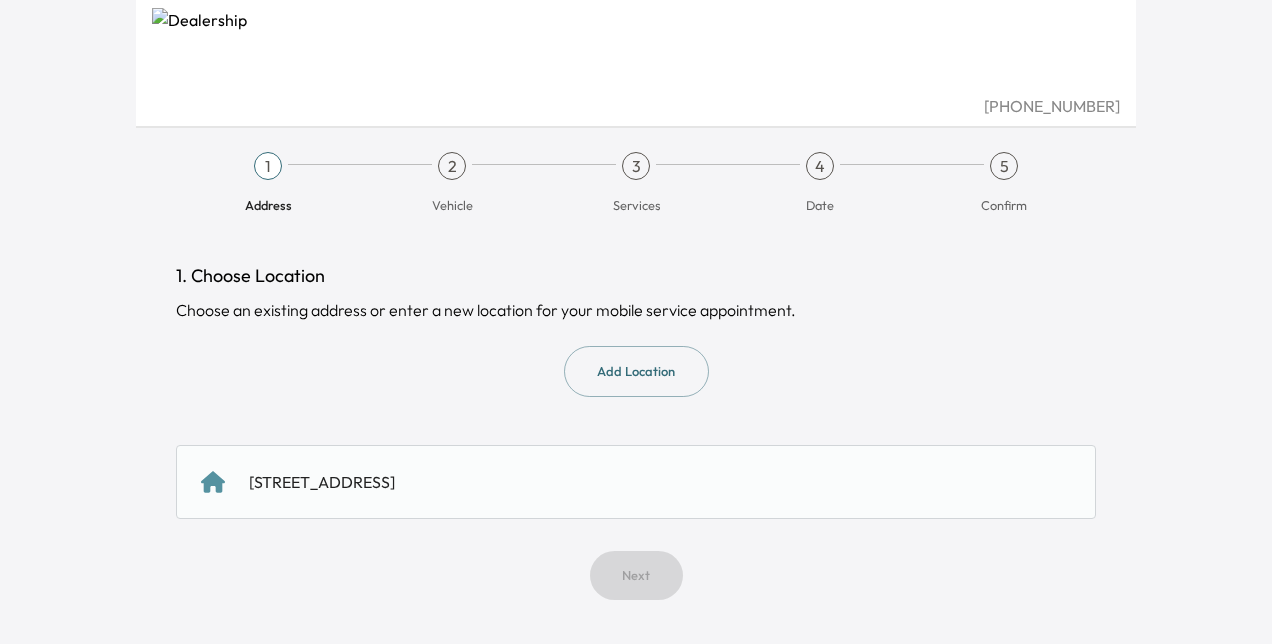 click on "[STREET_ADDRESS]" at bounding box center (636, 482) 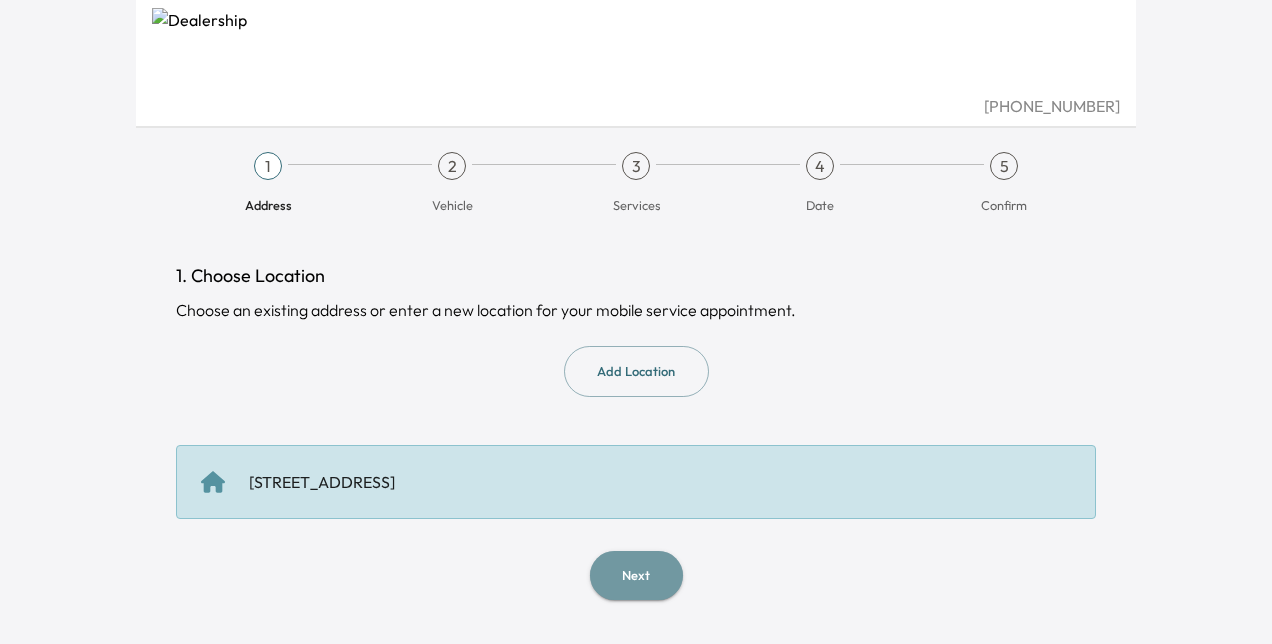 click on "Next" at bounding box center (636, 575) 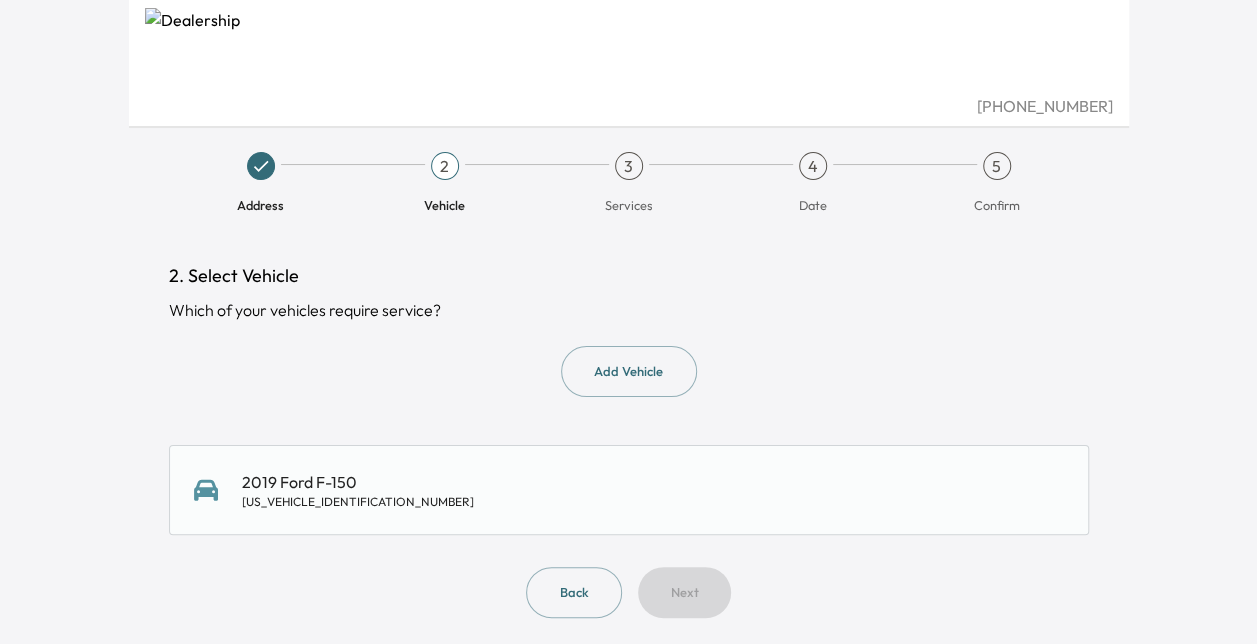 click on "2019   Ford   F-150 [US_VEHICLE_IDENTIFICATION_NUMBER]" at bounding box center [629, 490] 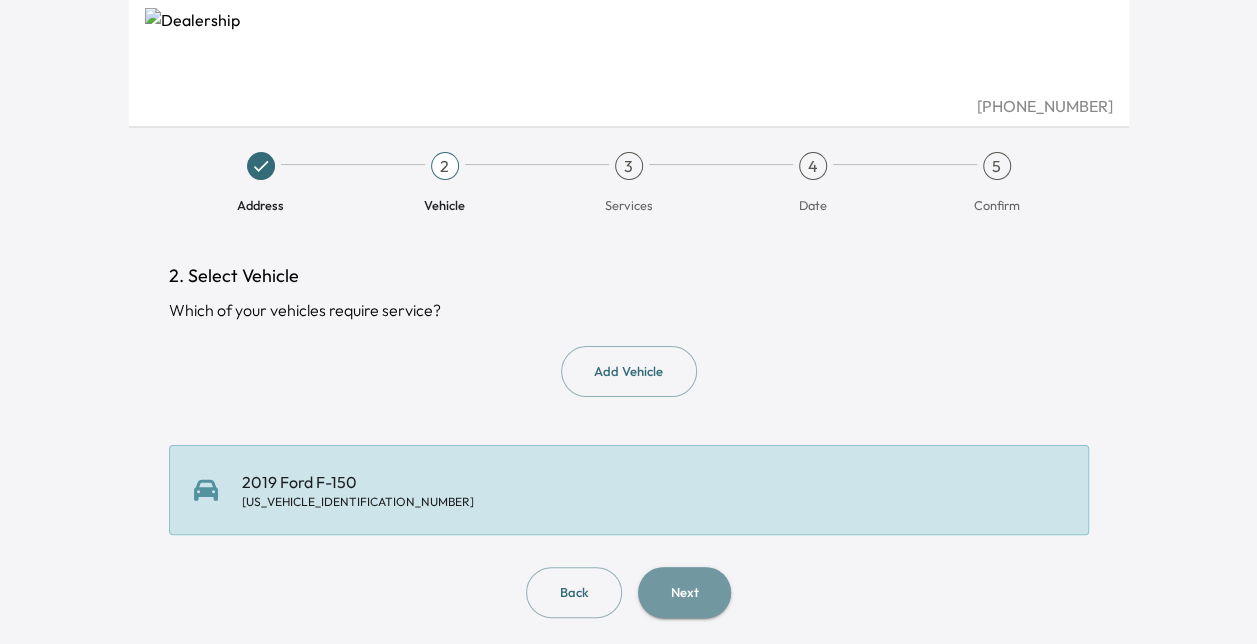 click on "Next" at bounding box center (684, 592) 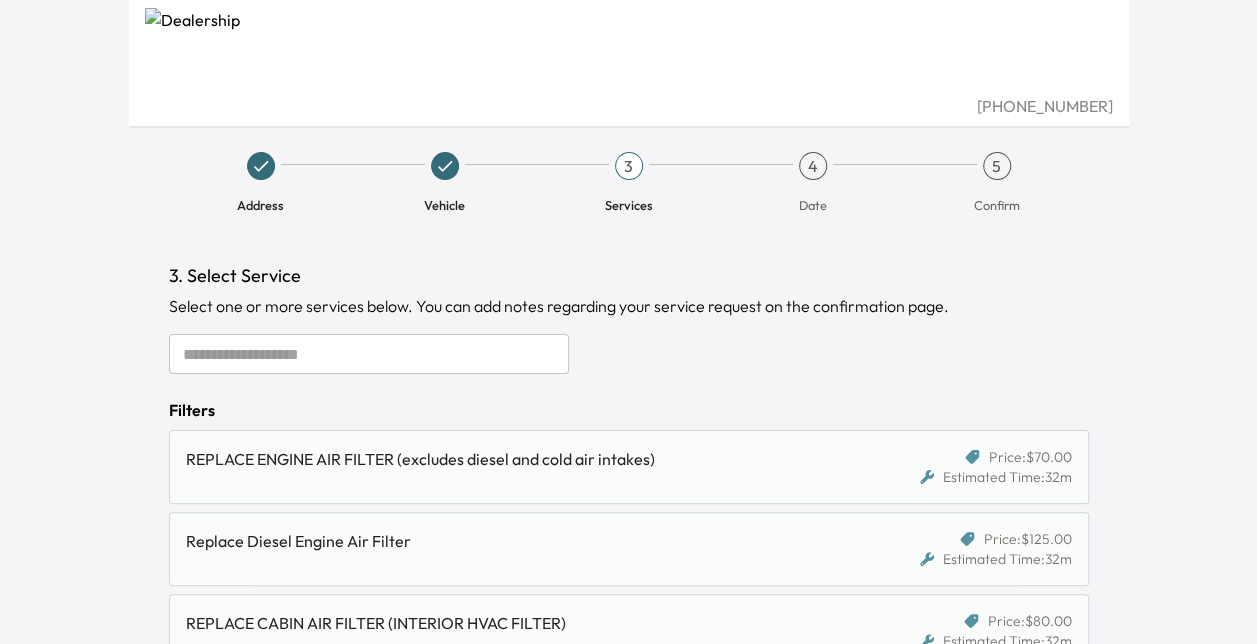 click on "[PHONE_NUMBER] Address Vehicle 3 Services 4 Date 5 Confirm 3. Select Service Select one or more services below. You can add notes regarding your service request on the confirmation page. ​ Filters REPLACE ENGINE AIR FILTER (excludes diesel and cold air intakes) Price:  $70.00 Estimated Time:  32m Replace Diesel Engine Air Filter Price:  $125.00 Estimated Time:  32m REPLACE CABIN AIR FILTER (INTERIOR HVAC FILTER) Price:  $80.00 Estimated Time:  32m (CDJR DEALER)  FUEL FILTERS (BOTH FILTERS) Price:  $395.00 Estimated Time:  1h 20m Battery REPLACE BATTERY (STANDARD LOCATION) Price:  $380.00 Estimated Time:  38m Maintenance REPLACE STANDARD LIGHT BULB (PER BULB) Price:  $0.00 Estimated Time:  38m FORD PASS TIRE ROTATION Price:  Complimentary Estimated Time:  32m PREMIUM OEM BLADE REPLACEMENT  Price:  $70.00 Estimated Time:  26m FRONT WIPER BLADE REPLACEMENT Price:  $60.00 Estimated Time:  26m REAR WIPER BLADE REPLACEMENT Price:  $35.00 Estimated Time:  26m REPLACE SPARK PLUGS Price:  Varies Estimated Time:  Key" at bounding box center (628, 322) 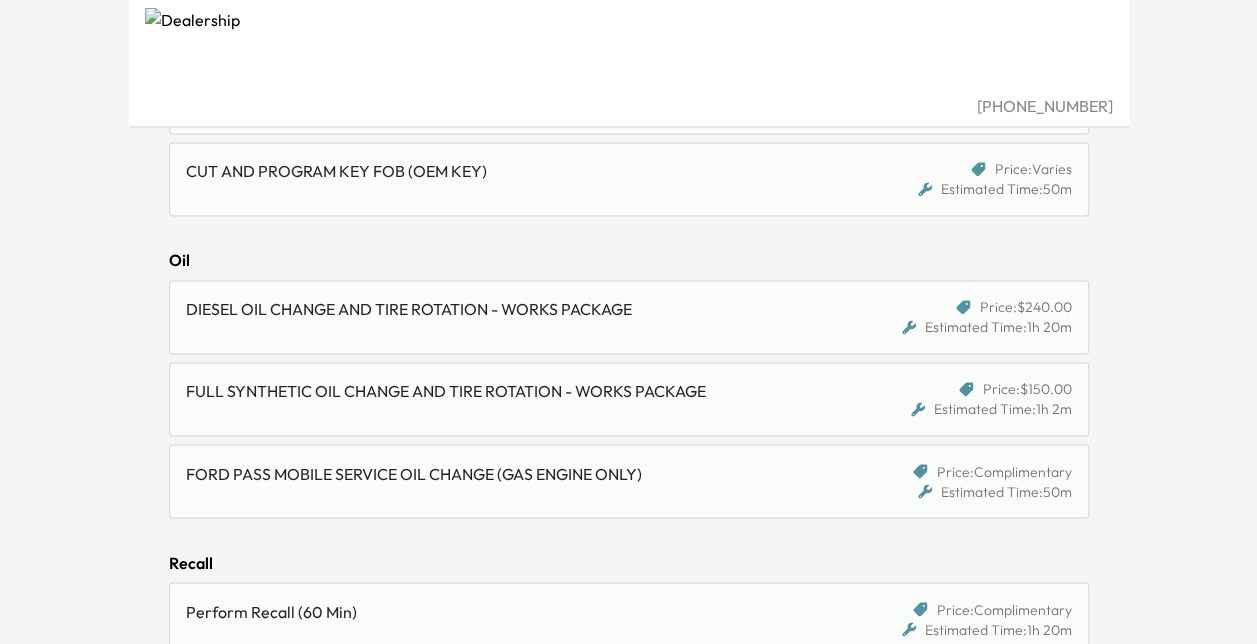 scroll, scrollTop: 1480, scrollLeft: 0, axis: vertical 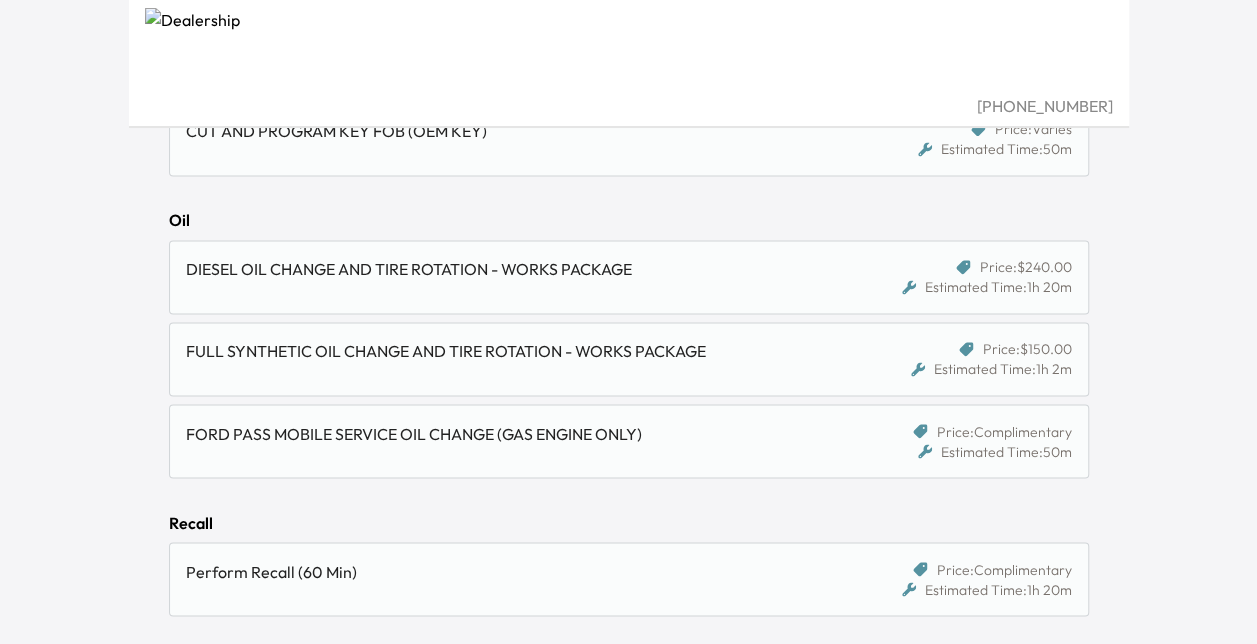 click on "FULL SYNTHETIC OIL CHANGE AND TIRE ROTATION -  WORKS PACKAGE" at bounding box center [532, 351] 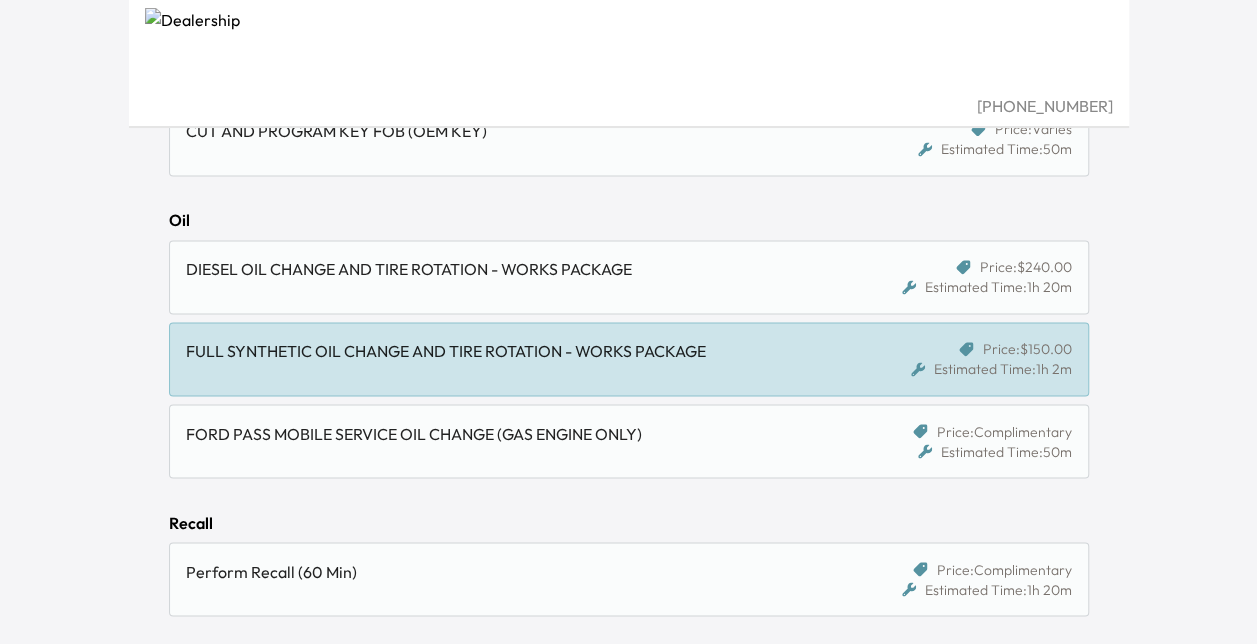 scroll, scrollTop: 1118, scrollLeft: 0, axis: vertical 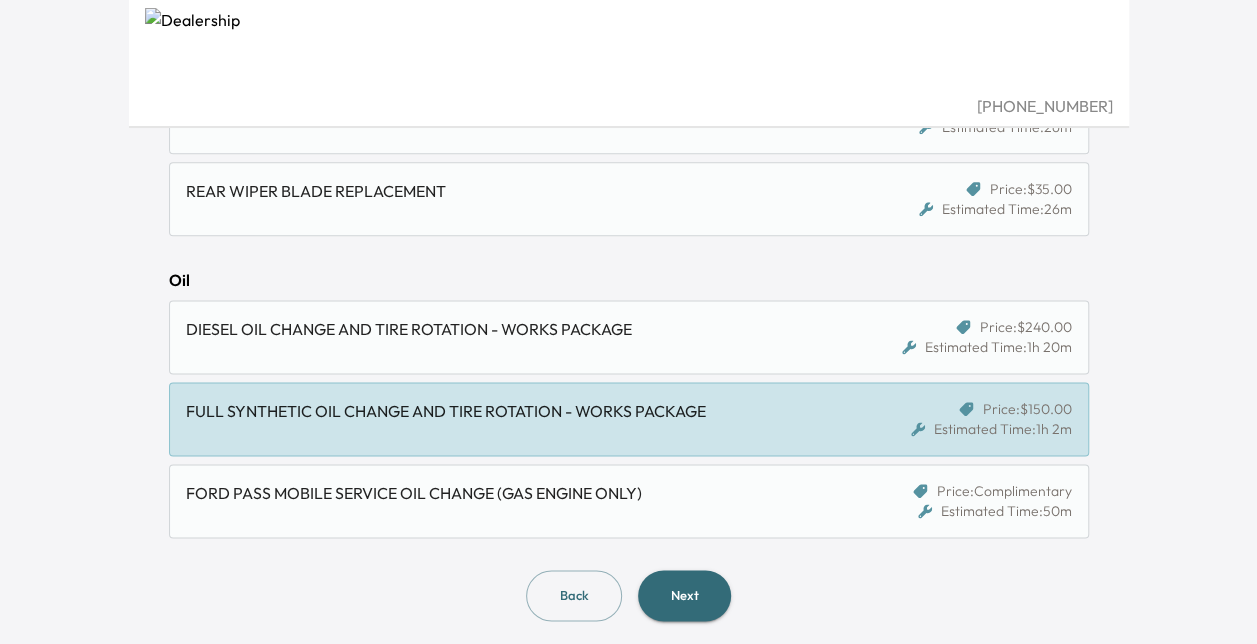 click on "[PHONE_NUMBER] Address Vehicle 3 Services 4 Date 5 Confirm 3. Select Service Select one or more services below. You can add notes regarding your service request on the confirmation page. ​ Filters REPLACE ENGINE AIR FILTER (excludes diesel and cold air intakes) Price:  $70.00 Estimated Time:  32m Replace Diesel Engine Air Filter Price:  $125.00 Estimated Time:  32m REPLACE CABIN AIR FILTER (INTERIOR HVAC FILTER) Price:  $80.00 Estimated Time:  32m (CDJR DEALER)  FUEL FILTERS (BOTH FILTERS) Price:  $395.00 Estimated Time:  1h 20m Battery REPLACE BATTERY (STANDARD LOCATION) Price:  $380.00 Estimated Time:  38m Maintenance REPLACE STANDARD LIGHT BULB (PER BULB) Price:  $0.00 Estimated Time:  38m FORD PASS TIRE ROTATION Price:  Complimentary Estimated Time:  32m PREMIUM OEM BLADE REPLACEMENT  Price:  $70.00 Estimated Time:  26m FRONT WIPER BLADE REPLACEMENT Price:  $60.00 Estimated Time:  26m REAR WIPER BLADE REPLACEMENT Price:  $35.00 Estimated Time:  26m Oil Price:  $240.00 Estimated Time:  50m" at bounding box center [628, -796] 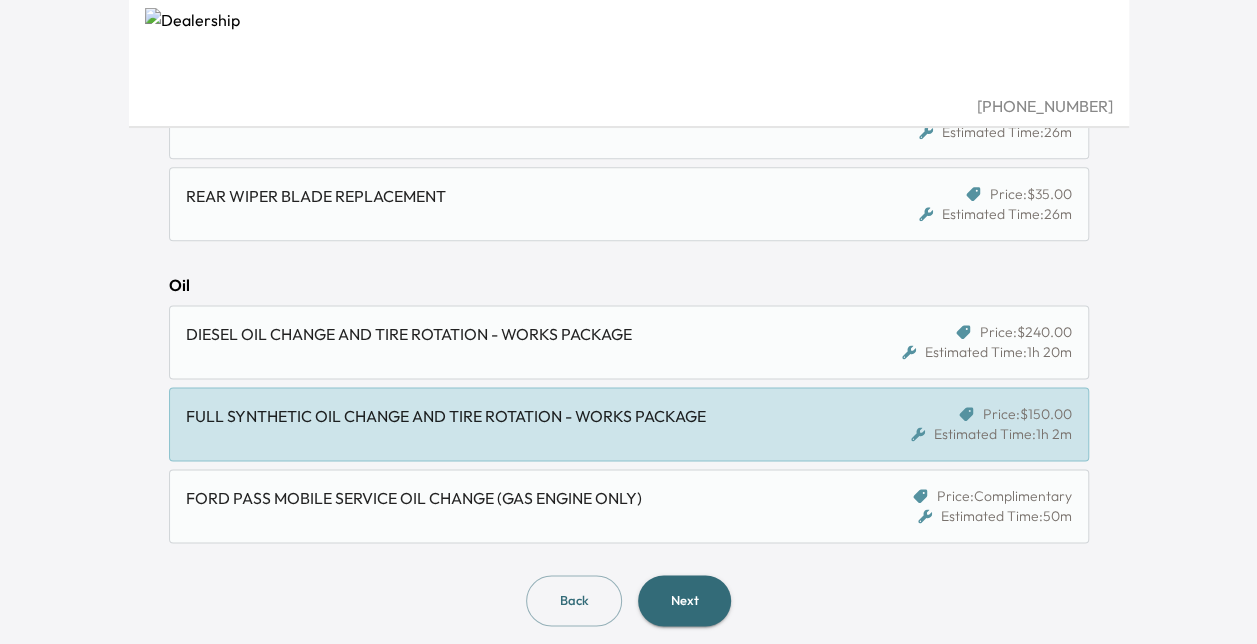 scroll, scrollTop: 1118, scrollLeft: 0, axis: vertical 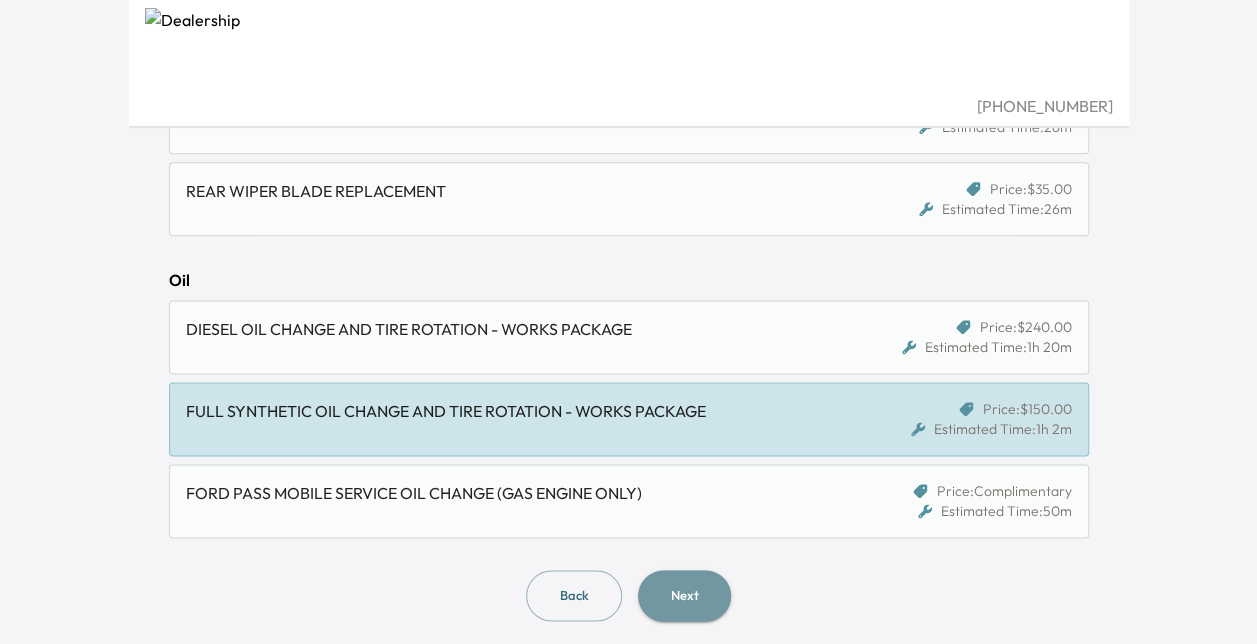 click on "Next" at bounding box center (684, 595) 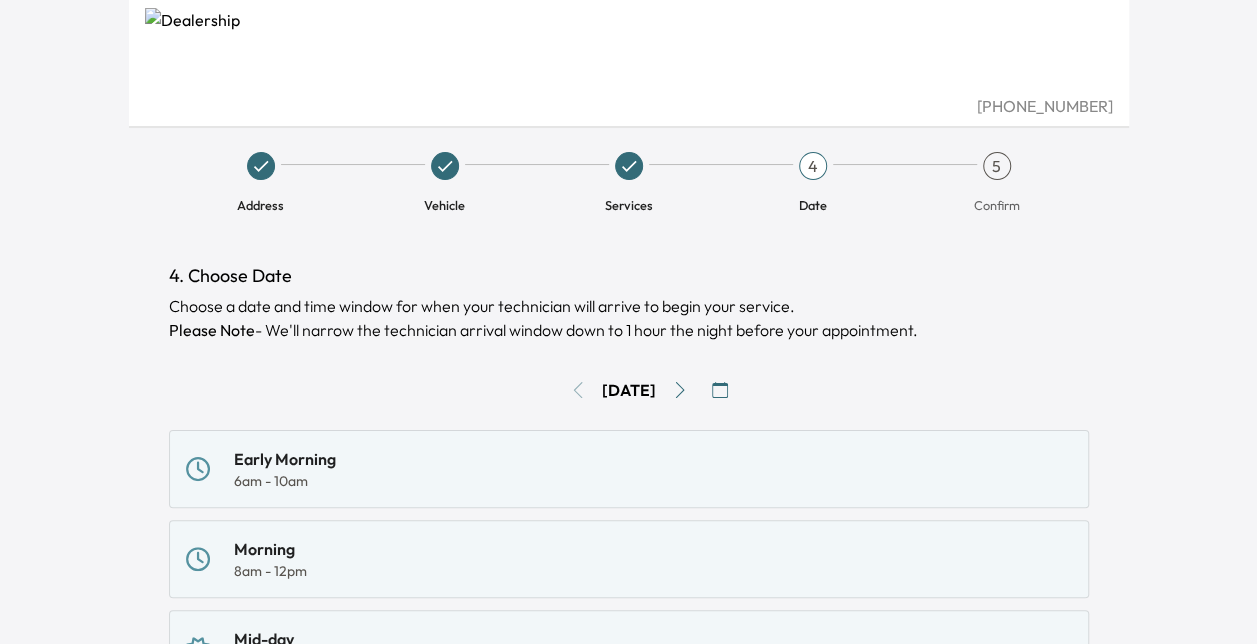 click on "[PHONE_NUMBER] Address Vehicle Services 4 Date 5 Confirm 4. Choose Date Choose a date and time window for when your technician will arrive to begin your service. Please Note  - We'll narrow the technician arrival window down to 1 hour the night before your appointment. [DATE] Early Morning 6am - 10am Morning 8am - 12pm Mid-day 10am - 2pm Afternoon 12pm - 4pm Late Afternoon 2pm - 6pm Evening 4pm - 8pm Late Evening 6pm - 10pm Back Next" at bounding box center (628, 322) 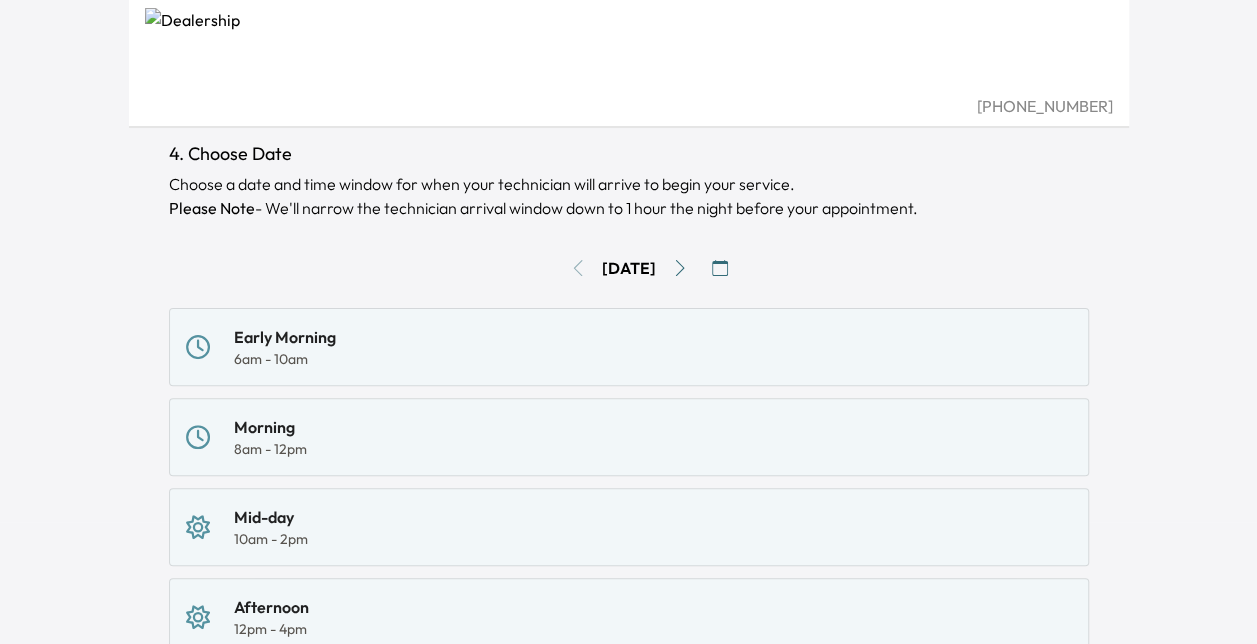 scroll, scrollTop: 0, scrollLeft: 0, axis: both 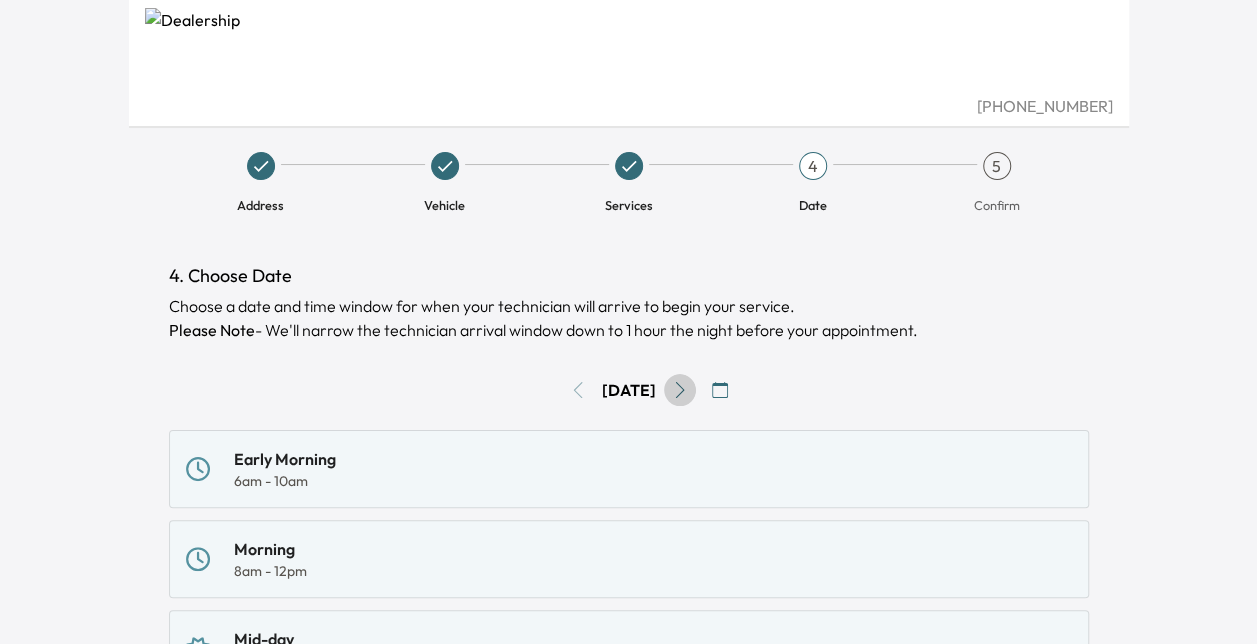 click 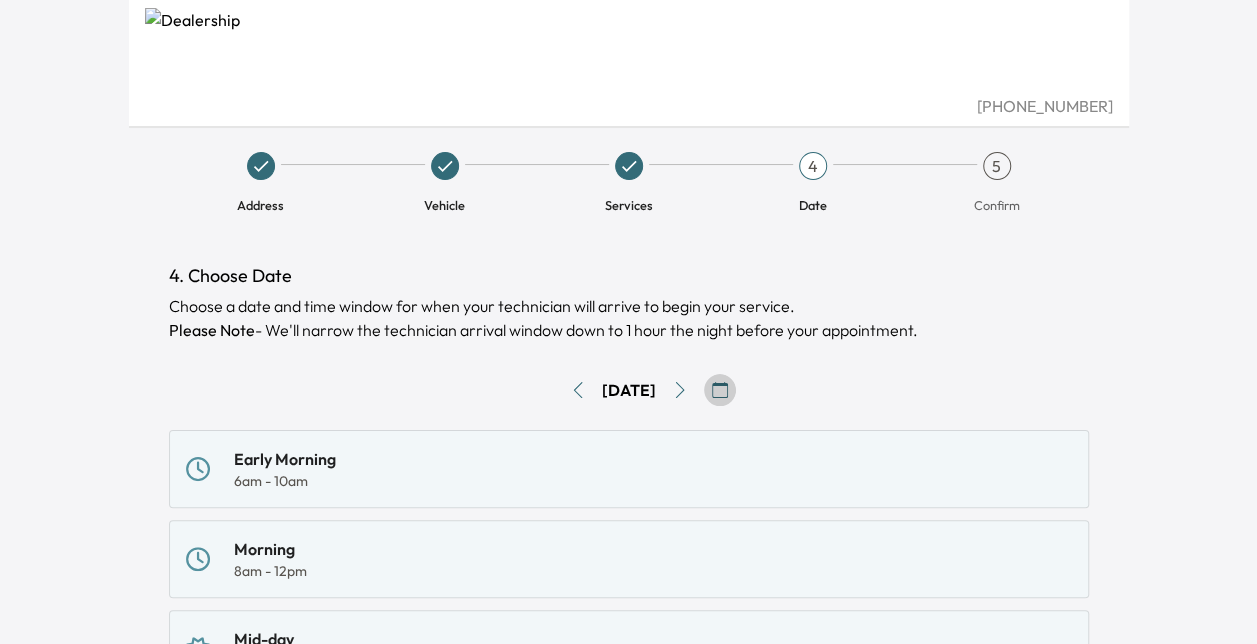 click 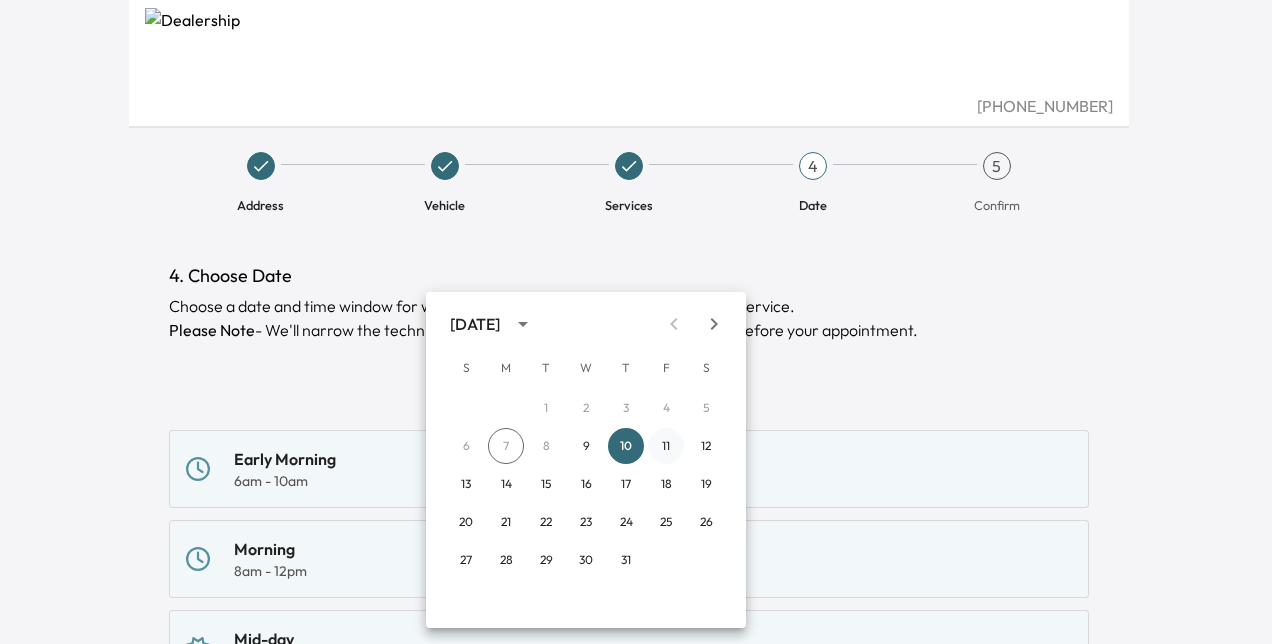 click on "11" at bounding box center (666, 446) 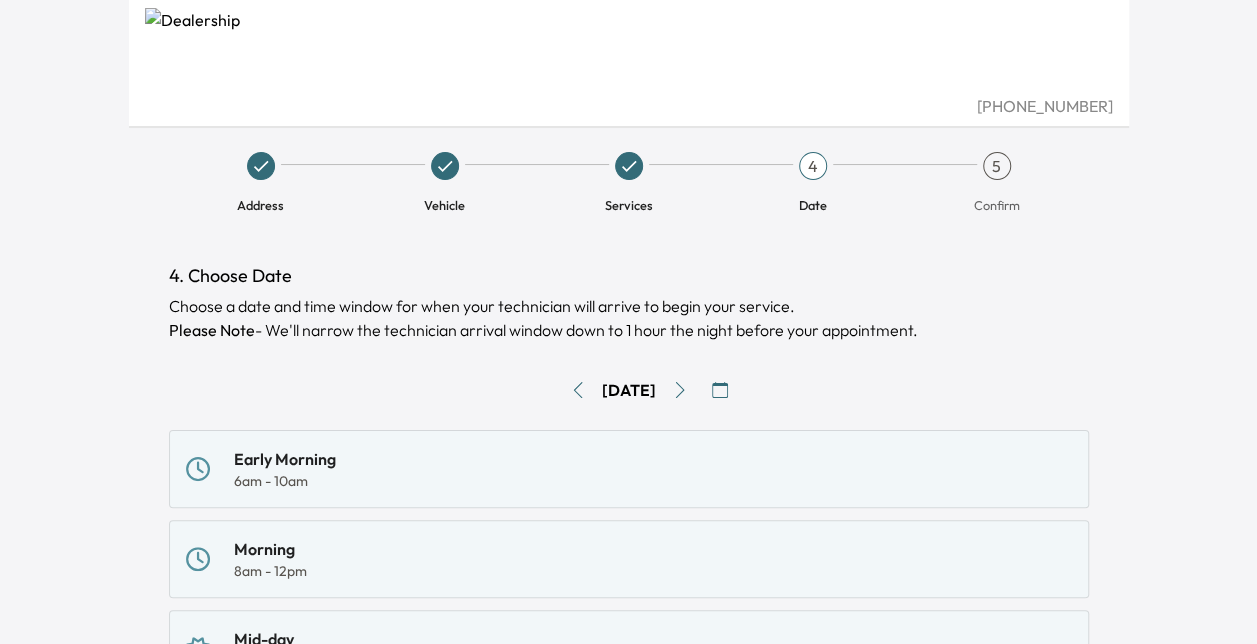 click on "[PHONE_NUMBER] Address Vehicle Services 4 Date 5 Confirm 4. Choose Date Choose a date and time window for when your technician will arrive to begin your service. Please Note  - We'll narrow the technician arrival window down to 1 hour the night before your appointment. [DATE] Early Morning 6am - 10am Morning 8am - 12pm Mid-day 10am - 2pm Afternoon 12pm - 4pm Late Afternoon 2pm - 6pm Evening 4pm - 8pm Late Evening 6pm - 10pm Back Next" at bounding box center [628, 322] 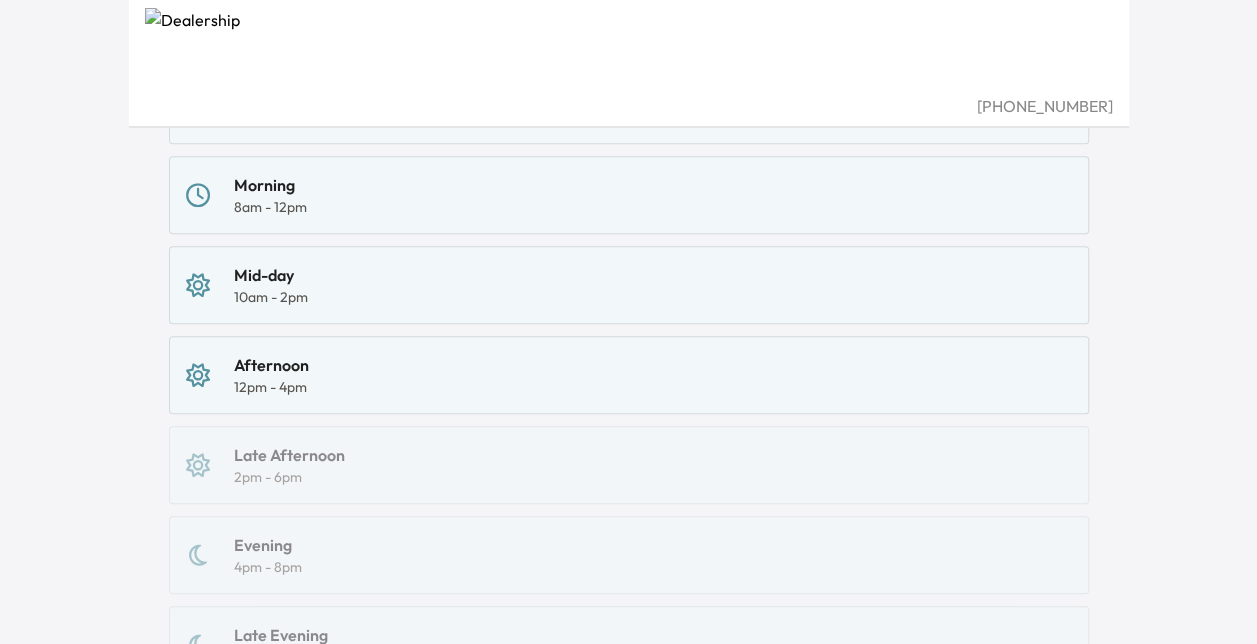 scroll, scrollTop: 360, scrollLeft: 0, axis: vertical 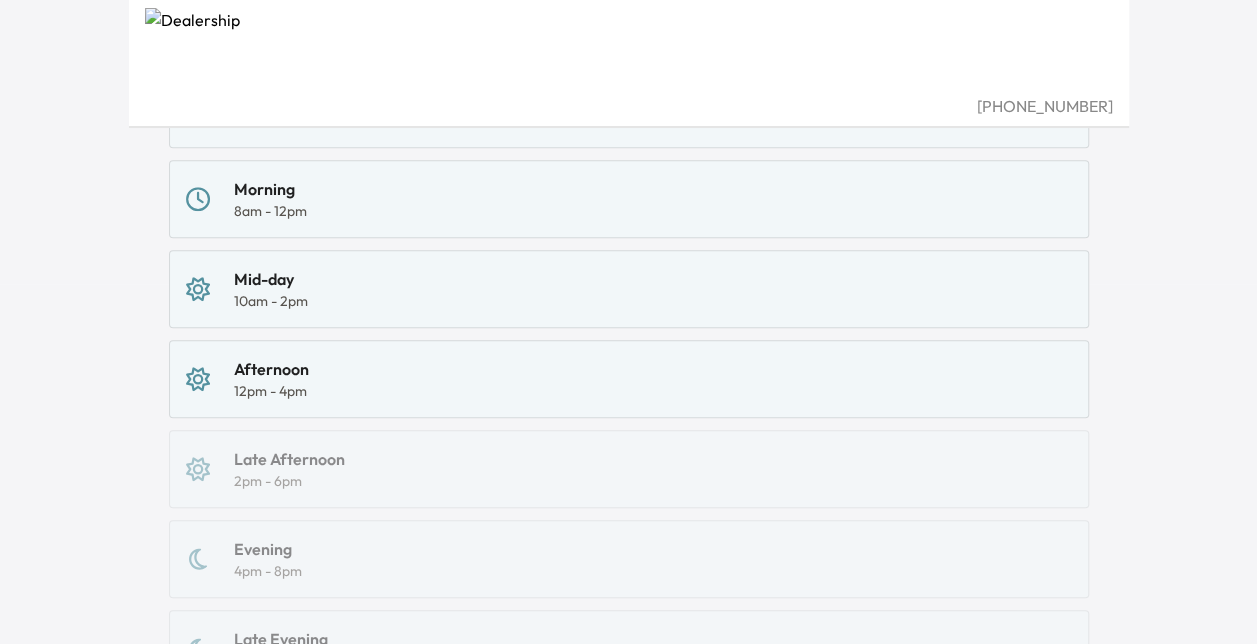click on "Afternoon" at bounding box center [271, 369] 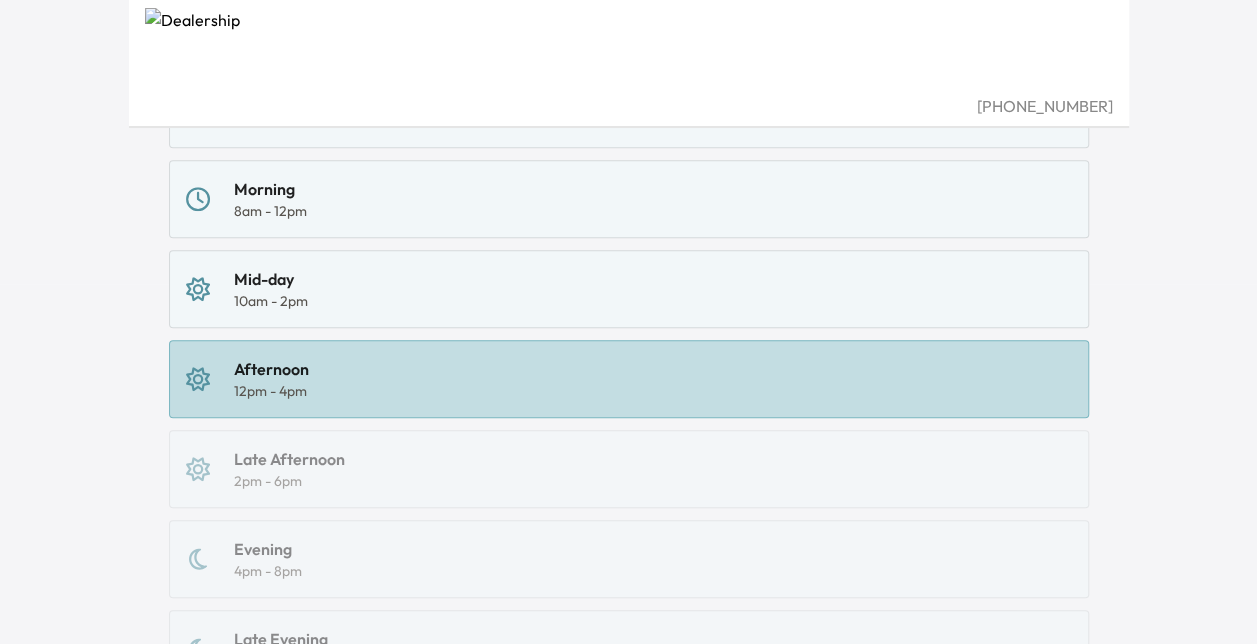 click on "[PHONE_NUMBER] Address Vehicle Services 4 Date 5 Confirm 4. Choose Date Choose a date and time window for when your technician will arrive to begin your service. Please Note  - We'll narrow the technician arrival window down to 1 hour the night before your appointment. [DATE] Early Morning 6am - 10am Morning 8am - 12pm Mid-day 10am - 2pm Afternoon 12pm - 4pm Late Afternoon 2pm - 6pm Evening 4pm - 8pm Late Evening 6pm - 10pm Back Next" at bounding box center (628, -38) 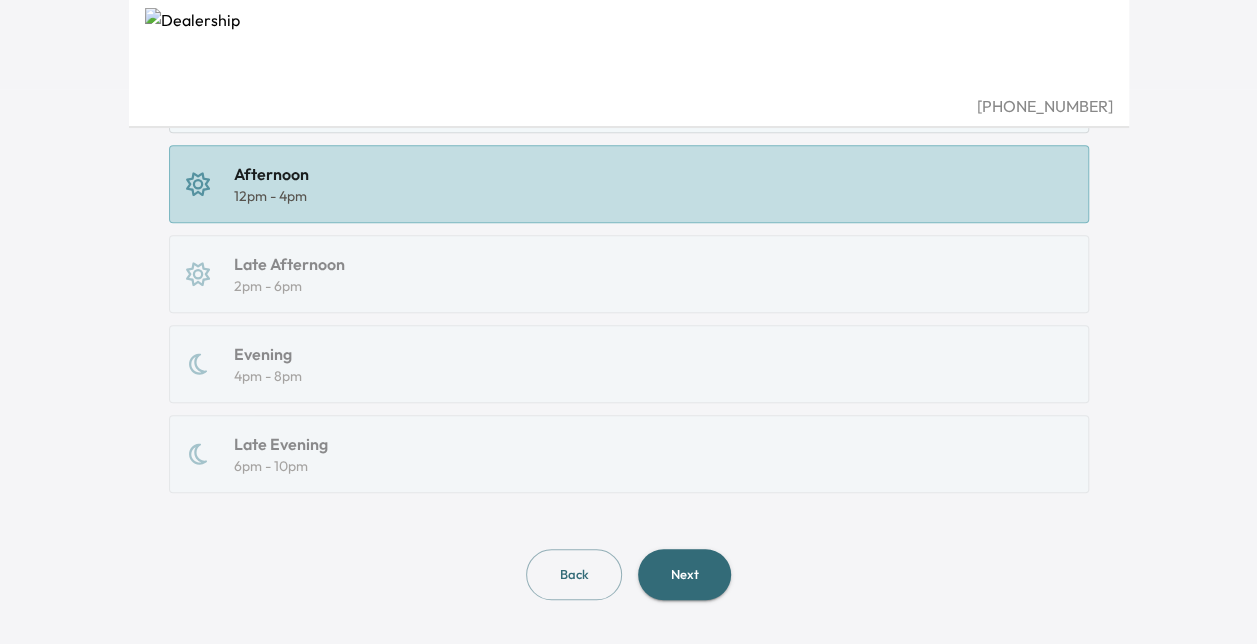 scroll, scrollTop: 560, scrollLeft: 0, axis: vertical 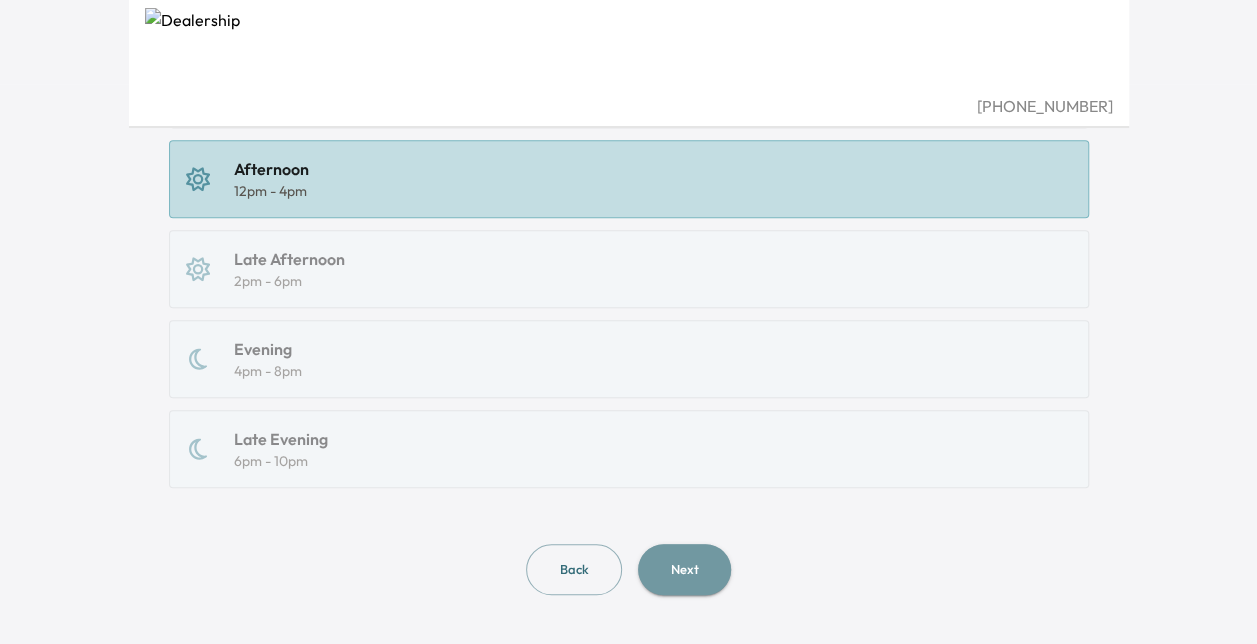 click on "Next" at bounding box center [684, 569] 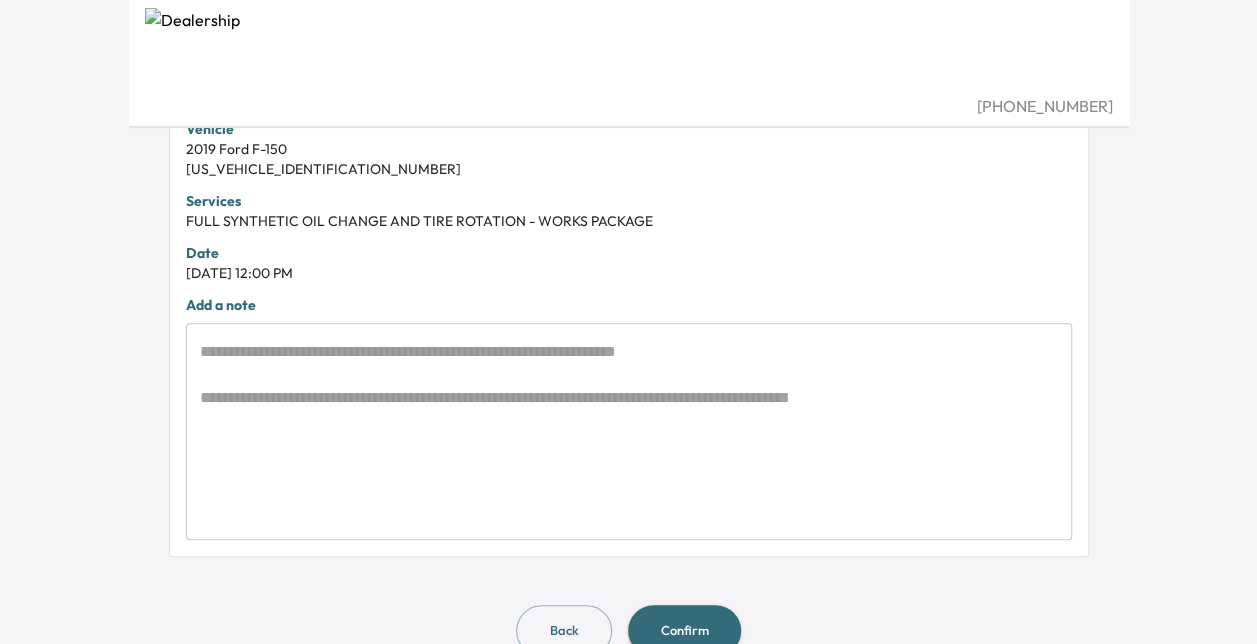 scroll, scrollTop: 0, scrollLeft: 0, axis: both 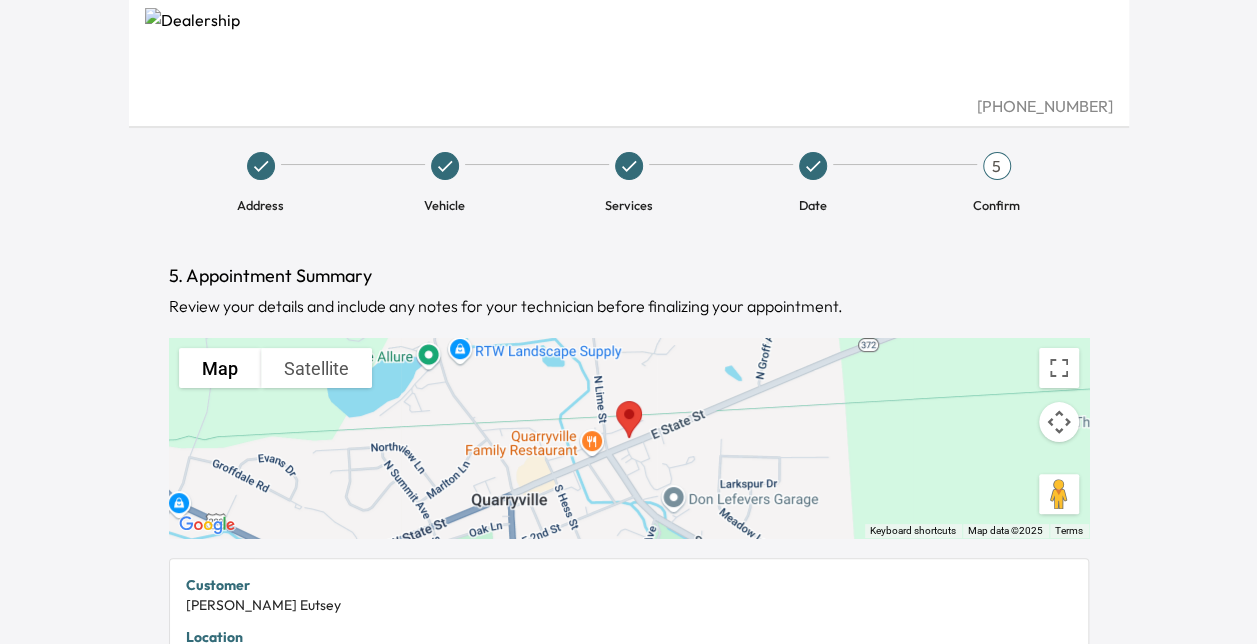 click on "[PHONE_NUMBER] Address Vehicle Services Date 5 Confirm 5. Appointment Summary Review your details and include any notes for your technician before finalizing your appointment. To navigate the map with touch gestures double-tap and hold your finger on the map, then drag the map. ← Move left → Move right ↑ Move up ↓ Move down + Zoom in - Zoom out Home Jump left by 75% End Jump right by 75% Page Up Jump up by 75% Page Down Jump down by 75% To navigate, press the arrow keys. Map Terrain Satellite Labels Keyboard shortcuts Map Data Map data ©2025 Map data ©2025 200 m  Click to toggle between metric and imperial units Terms Report a map error Customer [PERSON_NAME] Location [STREET_ADDRESS] Vehicle 2019   Ford   F-150 [US_VEHICLE_IDENTIFICATION_NUMBER] Services FULL SYNTHETIC OIL CHANGE AND TIRE ROTATION -  WORKS PACKAGE Date [DATE] 12:00 PM Add a note * ​ Back Confirm" at bounding box center (628, 322) 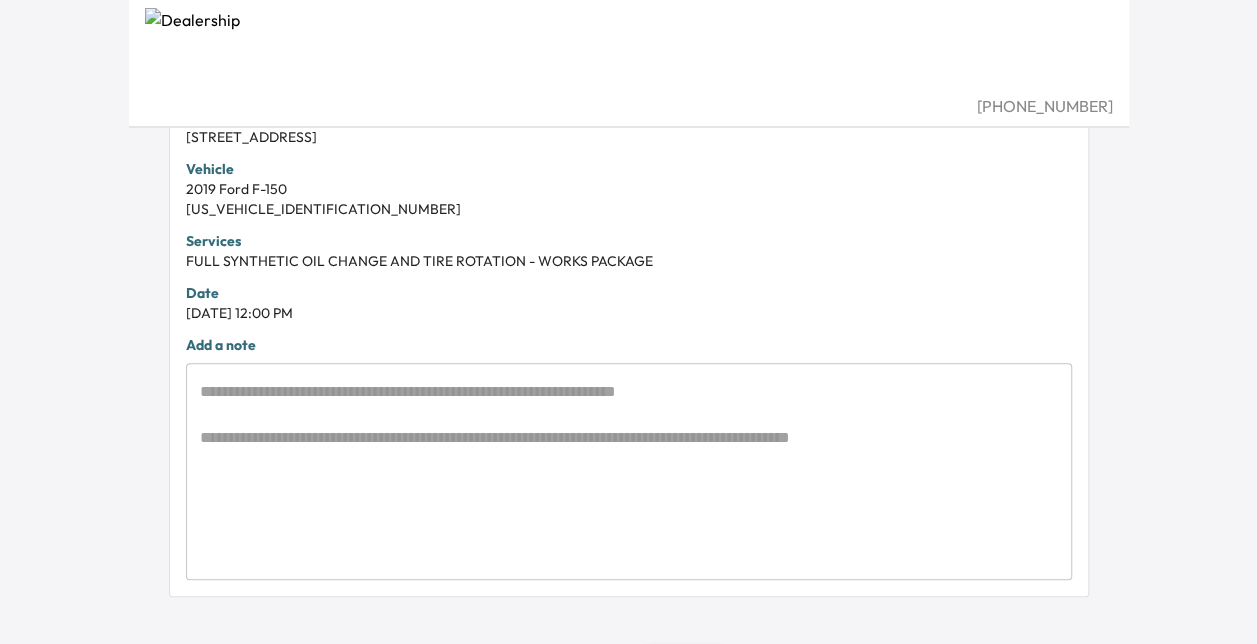 scroll, scrollTop: 560, scrollLeft: 0, axis: vertical 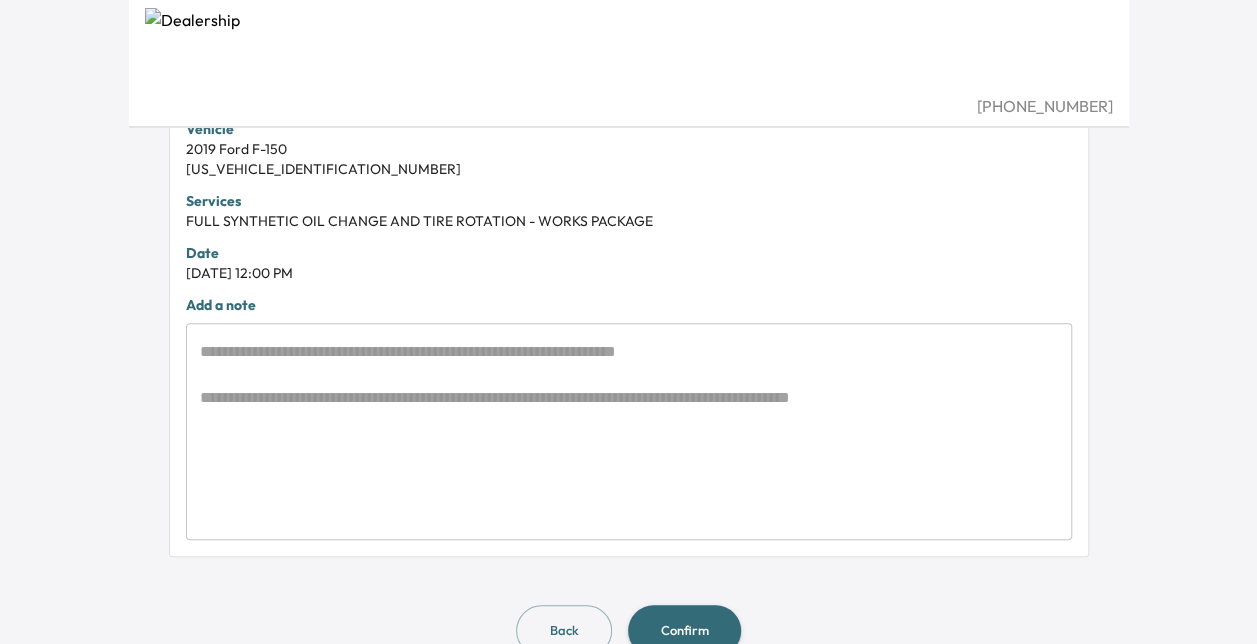 click on "* ​" at bounding box center (629, 431) 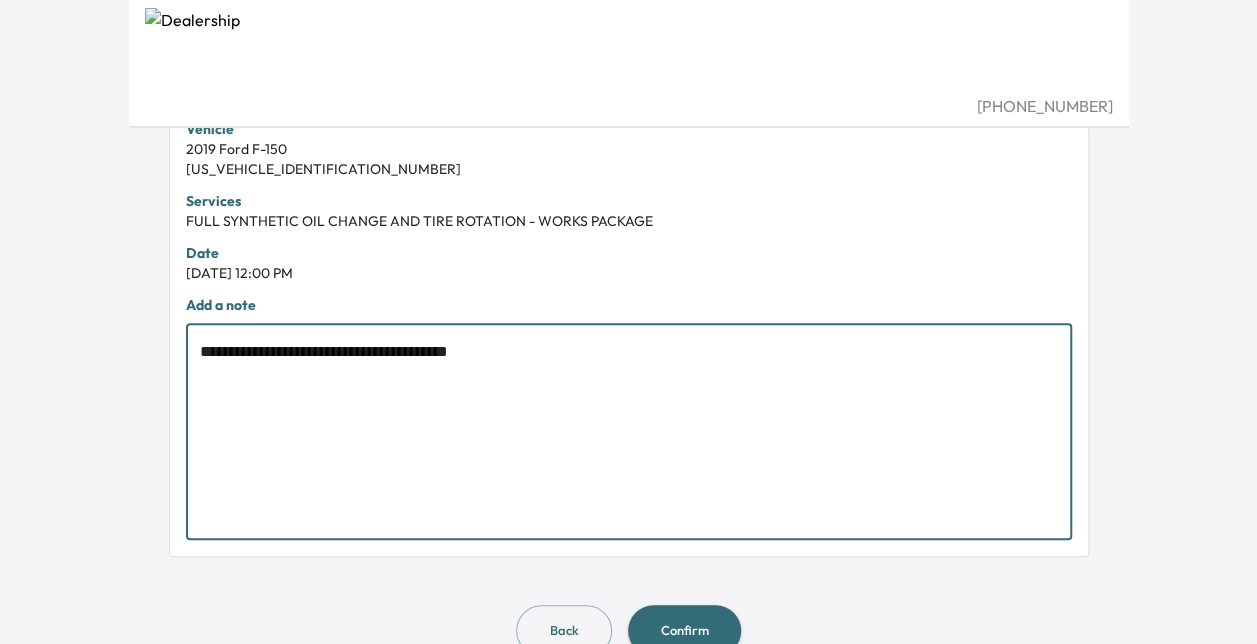 type on "**********" 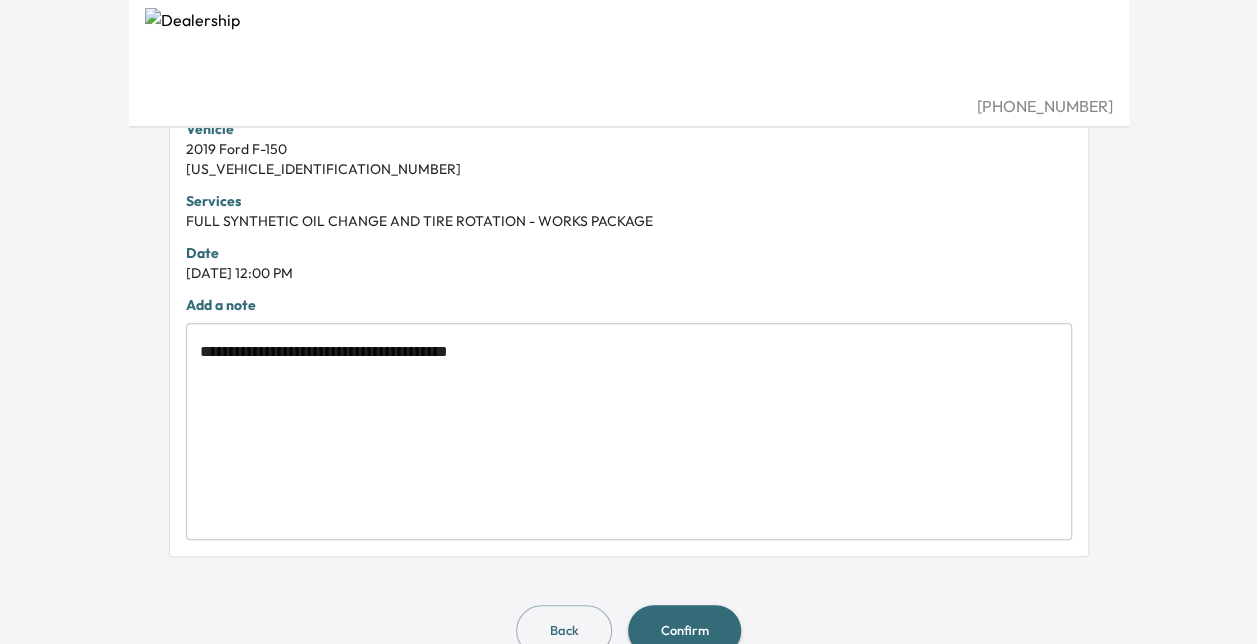 click on "**********" at bounding box center (629, 64) 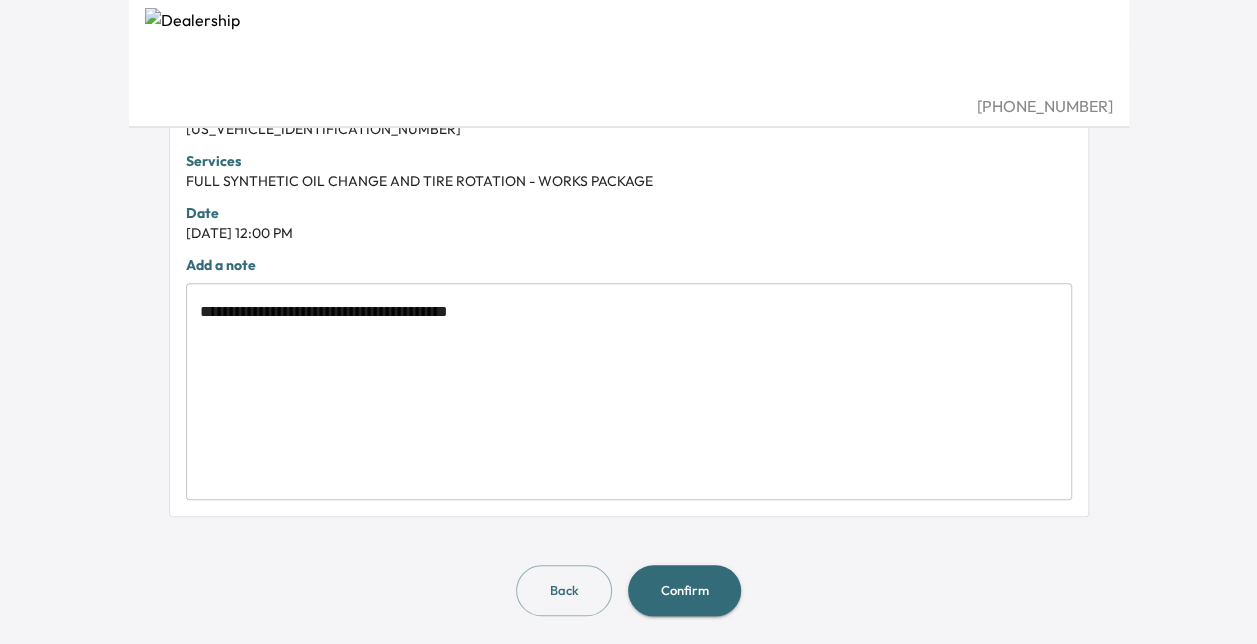 scroll, scrollTop: 602, scrollLeft: 0, axis: vertical 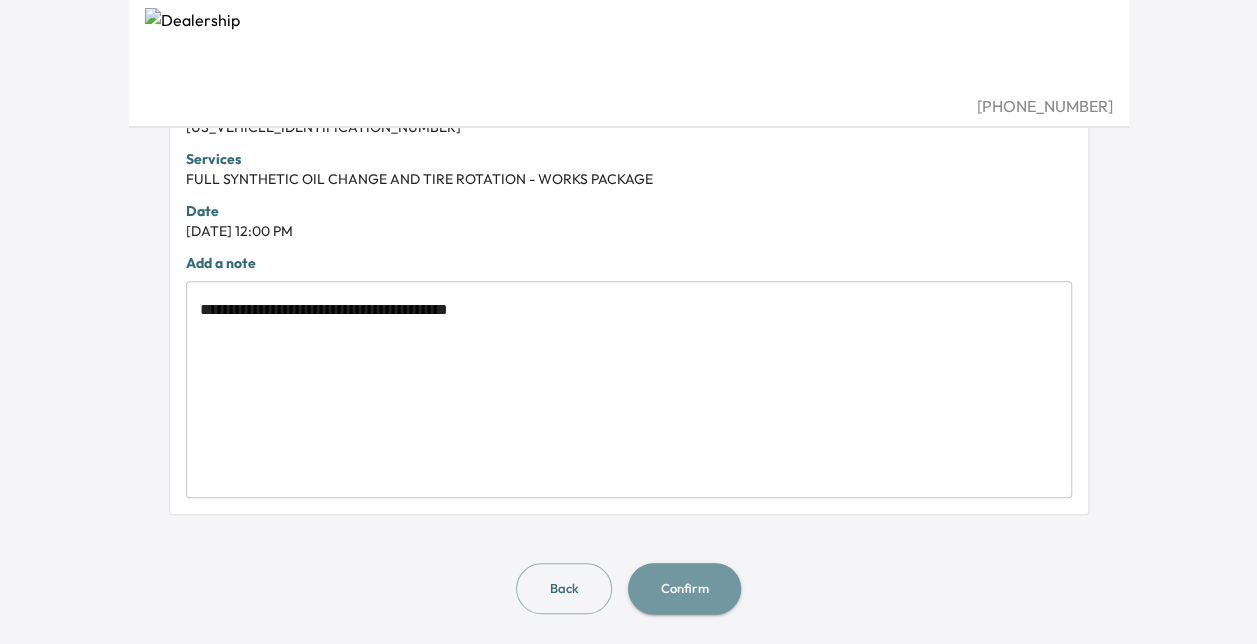 click on "Confirm" at bounding box center (684, 588) 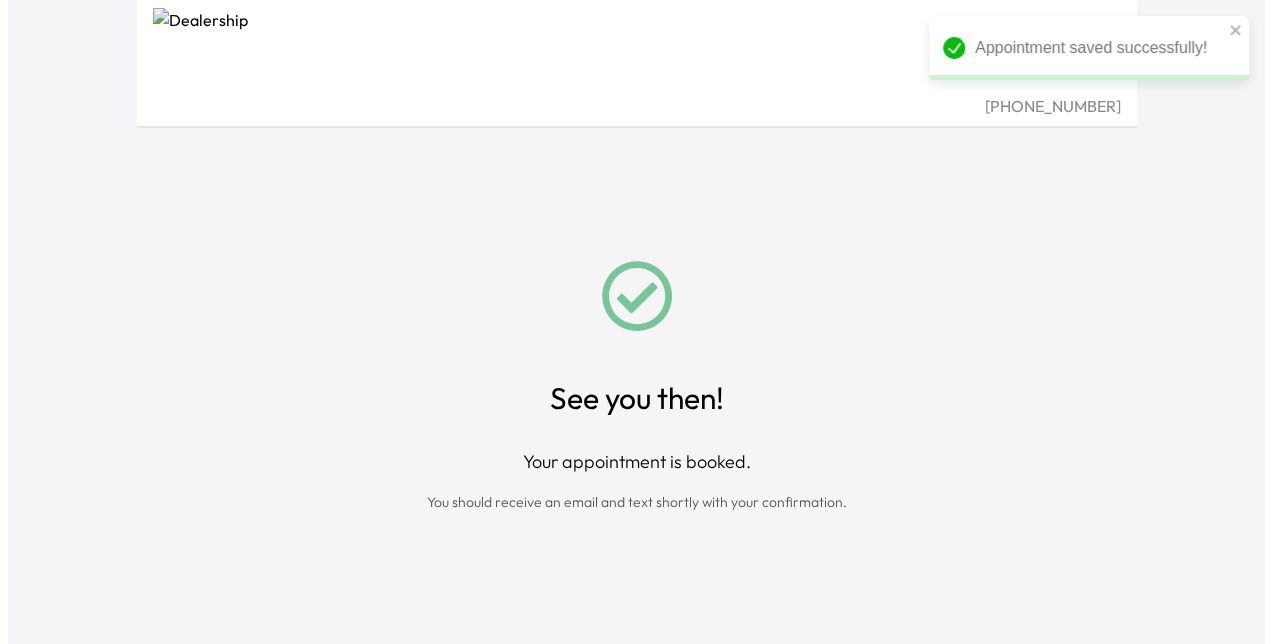 scroll, scrollTop: 0, scrollLeft: 0, axis: both 